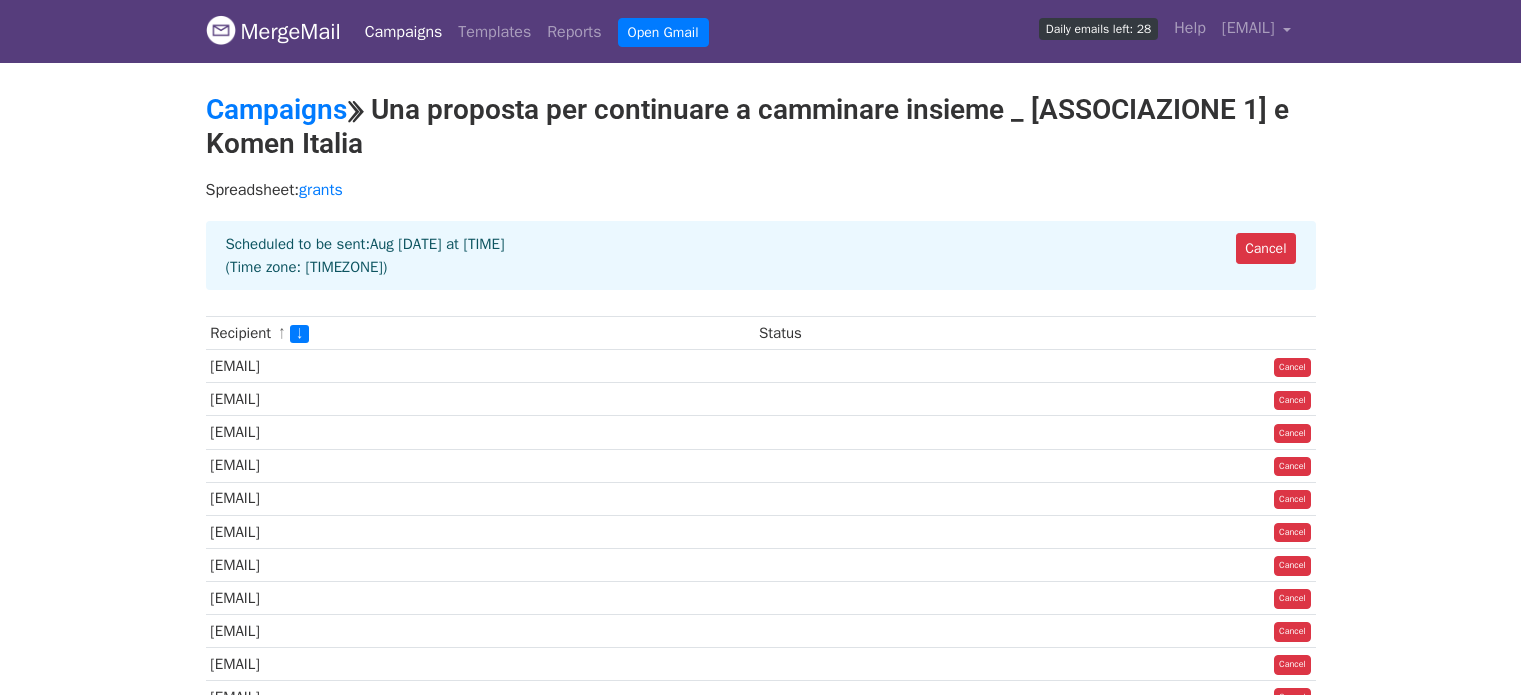 scroll, scrollTop: 0, scrollLeft: 0, axis: both 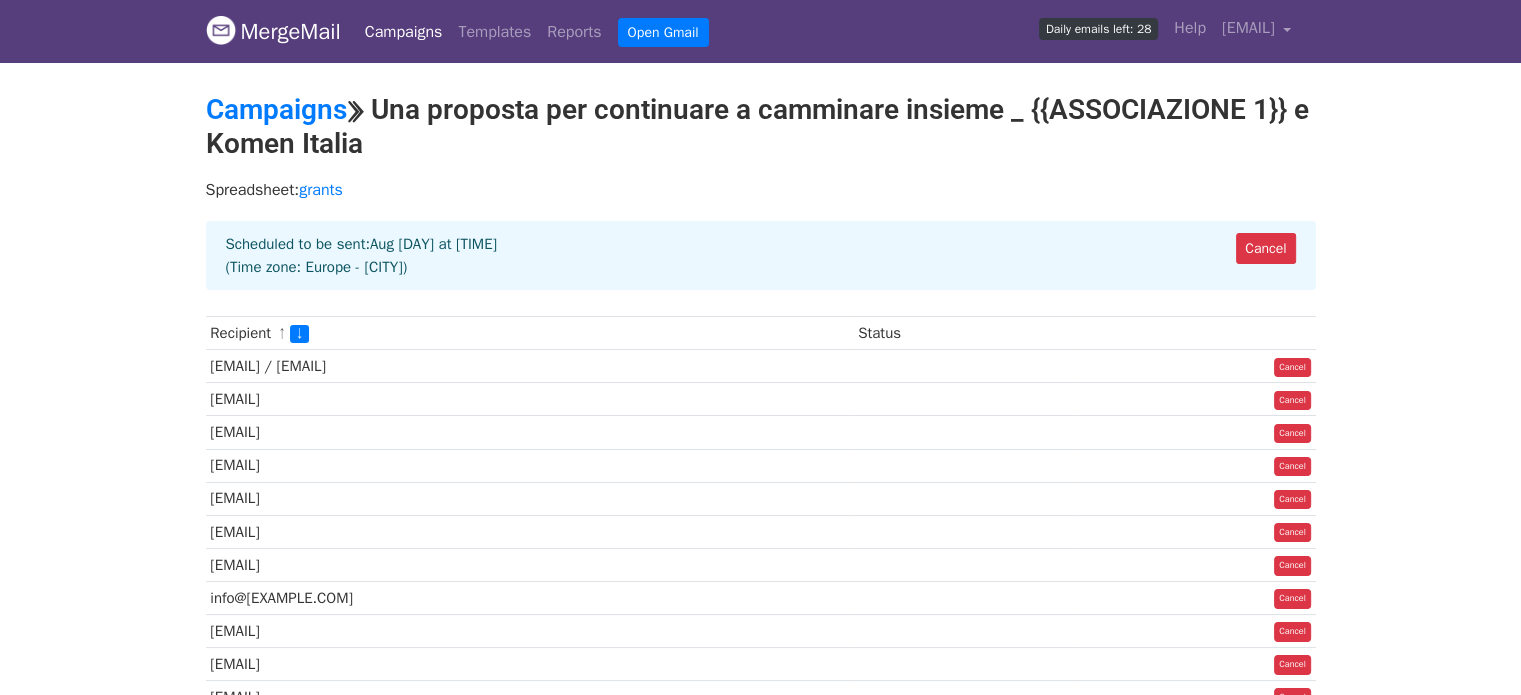 click on "Recipient
↑
↓
Status
[EMAIL]/ [EMAIL]
Cancel
[EMAIL]
Cancel
[EMAIL]
Cancel
[EMAIL]
Cancel
[EMAIL]
Cancel
[EMAIL]
Cancel
[EMAIL]
Cancel
[EMAIL]
Cancel
[EMAIL]
Cancel
[EMAIL]
Cancel
[EMAIL]
Cancel
[EMAIL]
Cancel
[EMAIL]
Cancel
[EMAIL]
Cancel
[EMAIL]
Cancel" at bounding box center [761, 600] 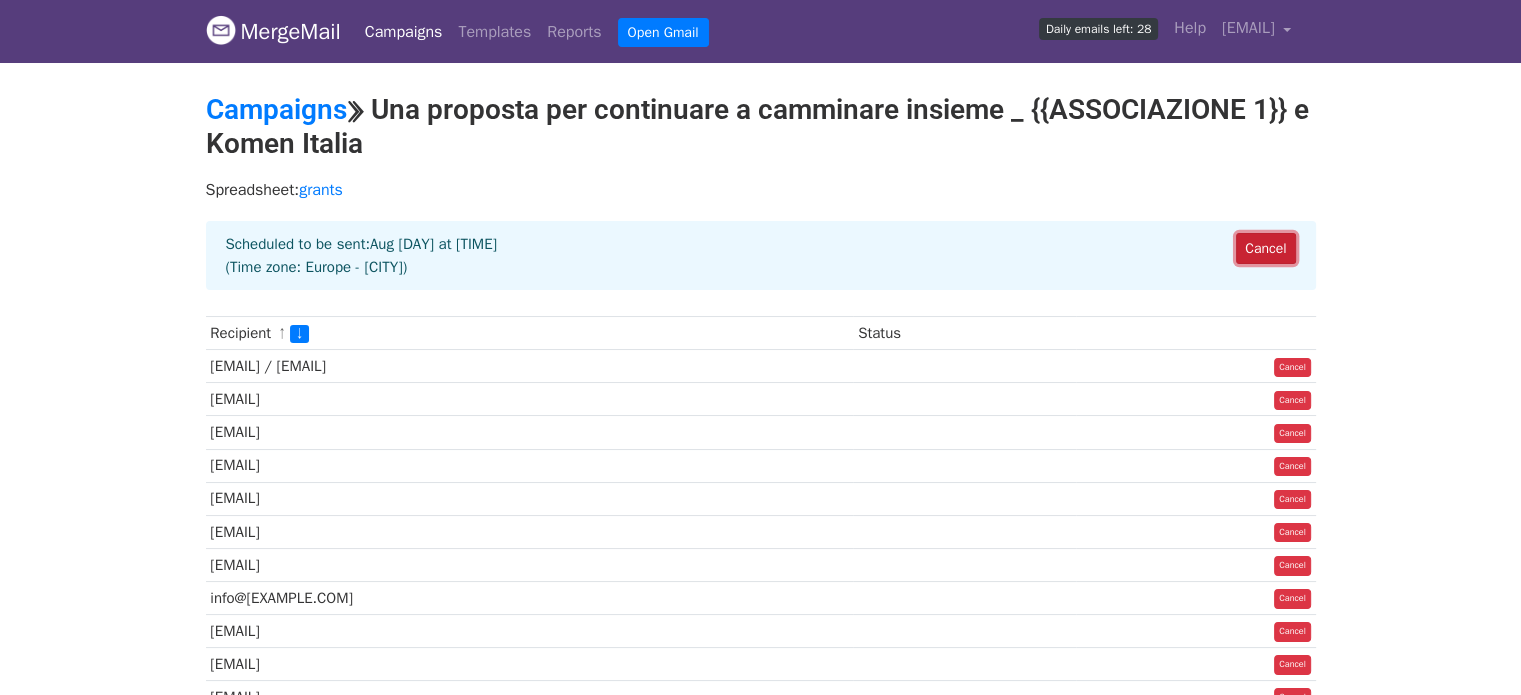 click on "Cancel" at bounding box center [1265, 248] 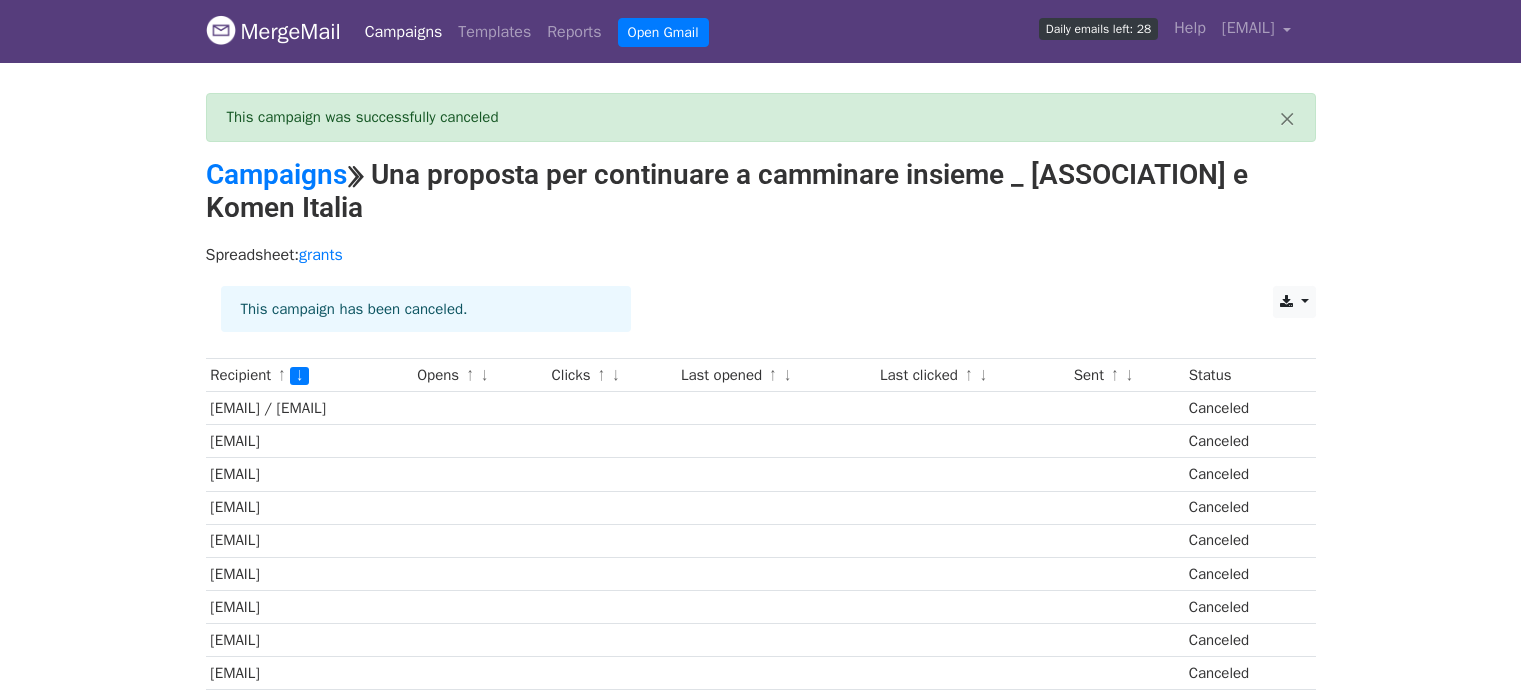 scroll, scrollTop: 0, scrollLeft: 0, axis: both 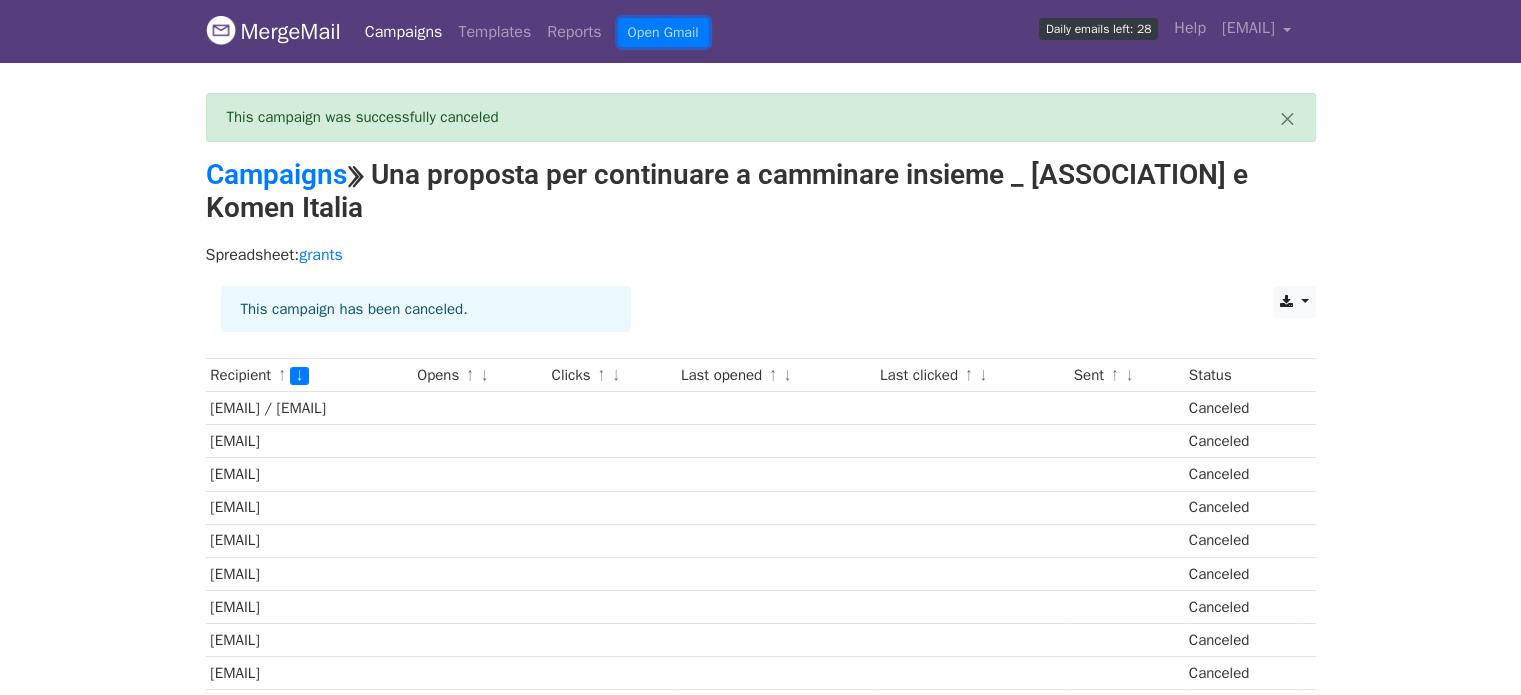 drag, startPoint x: 683, startPoint y: 20, endPoint x: 681, endPoint y: 8, distance: 12.165525 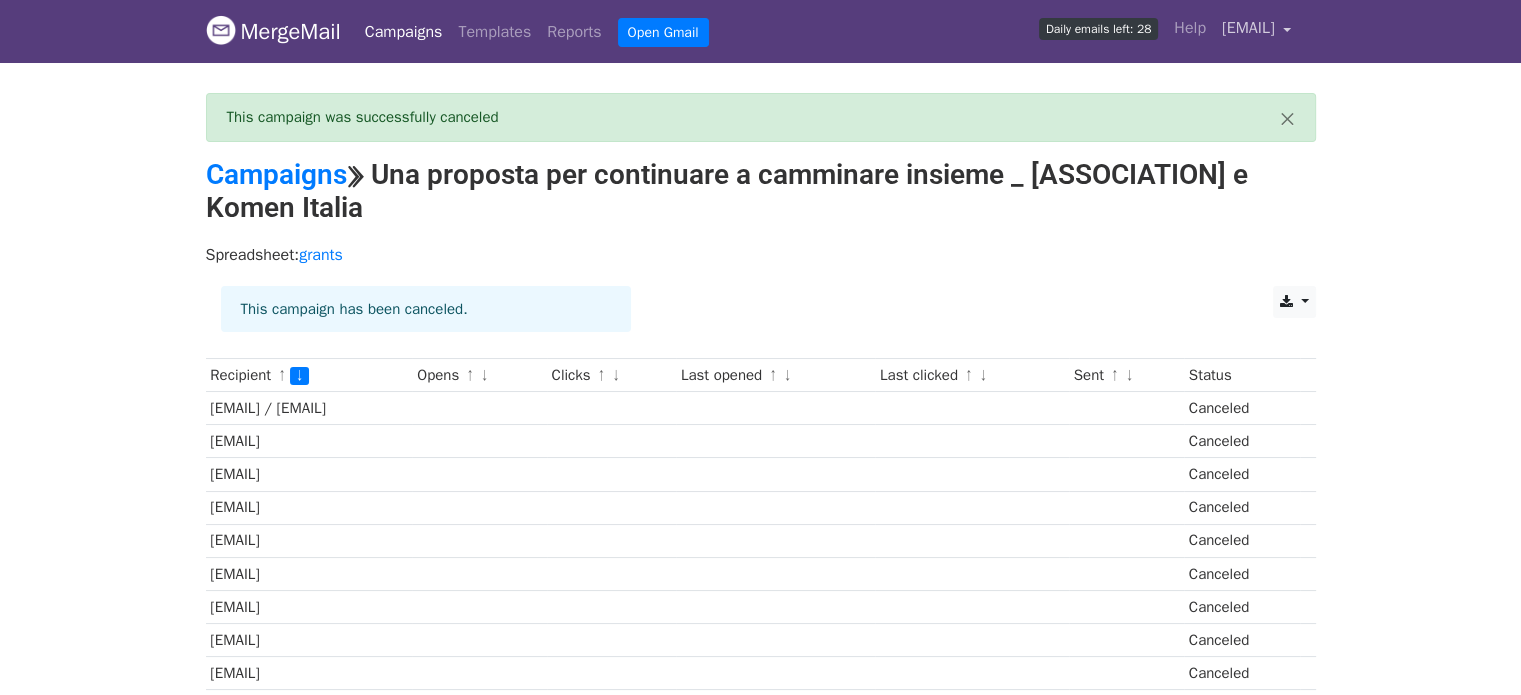 click on "[EMAIL]" at bounding box center [1248, 28] 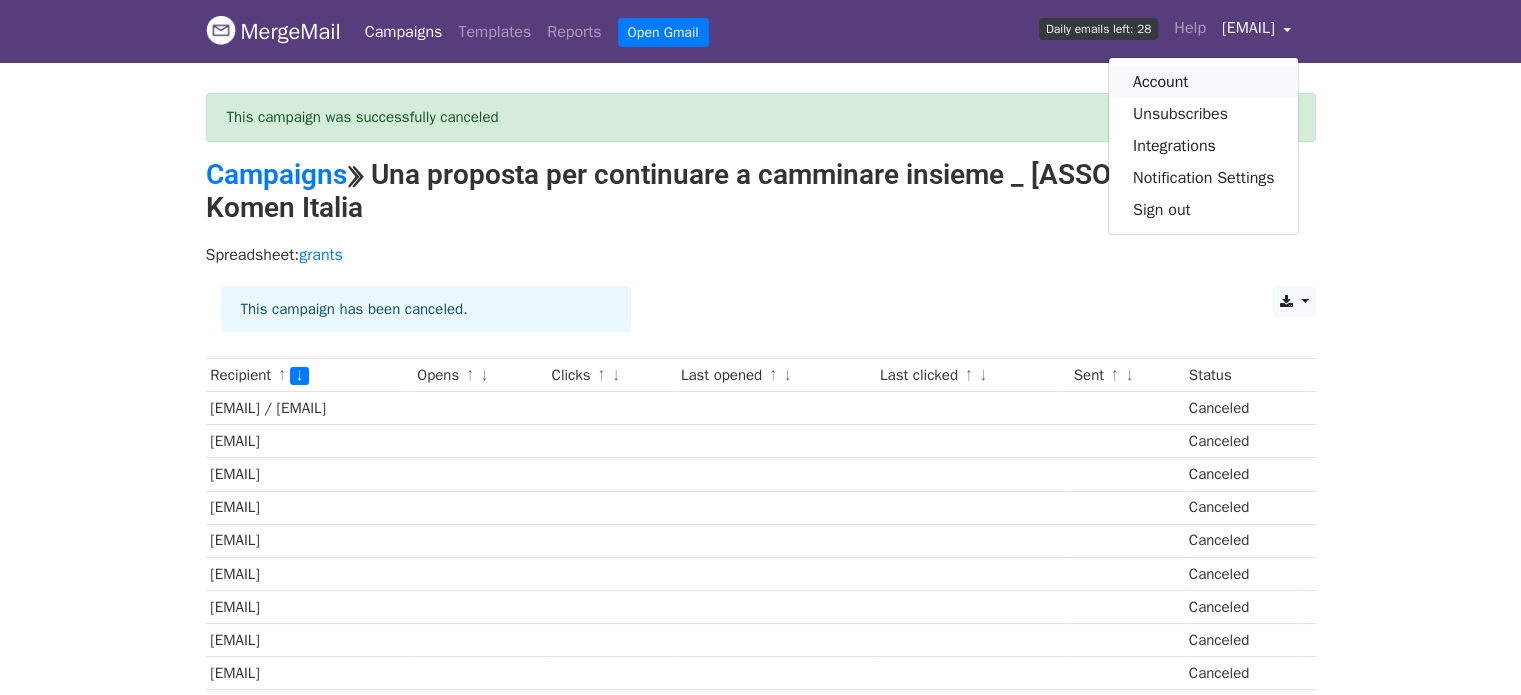 click on "Account" at bounding box center (1204, 82) 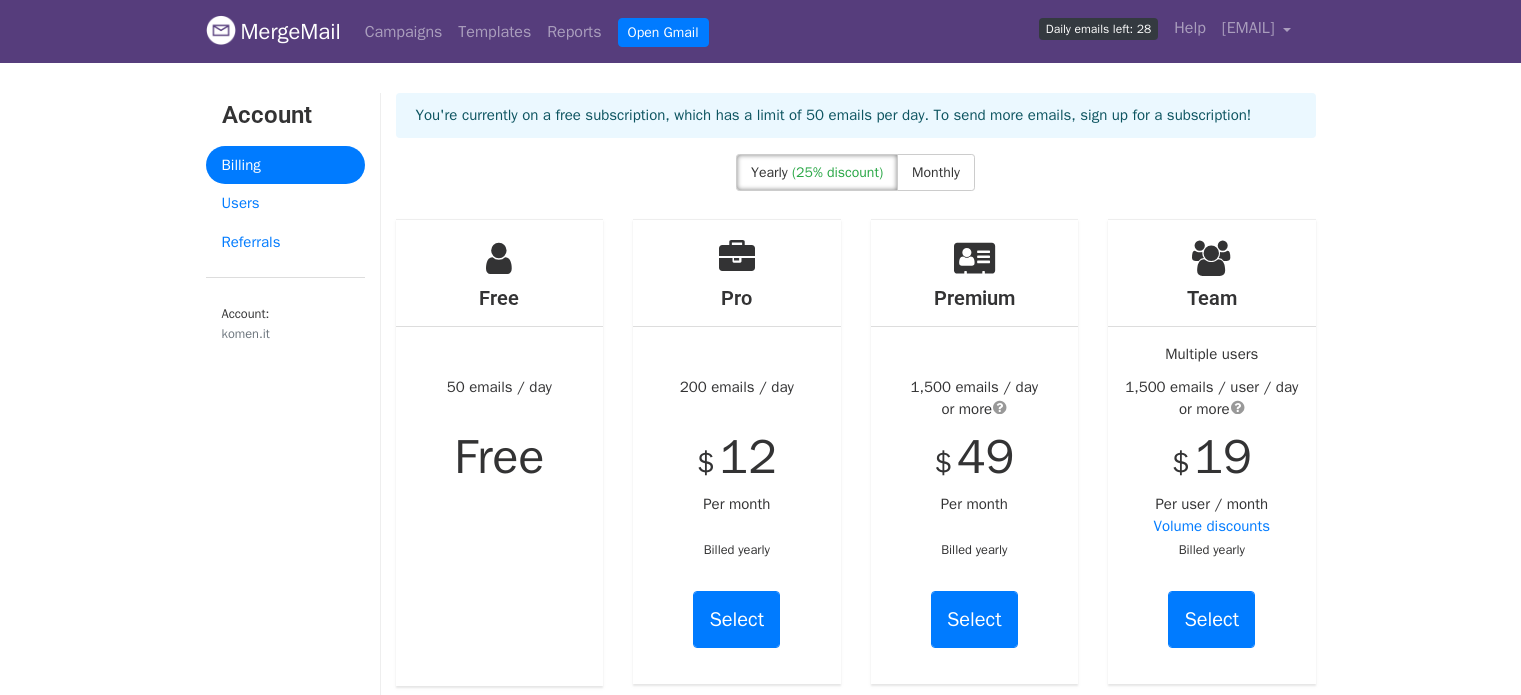 scroll, scrollTop: 0, scrollLeft: 0, axis: both 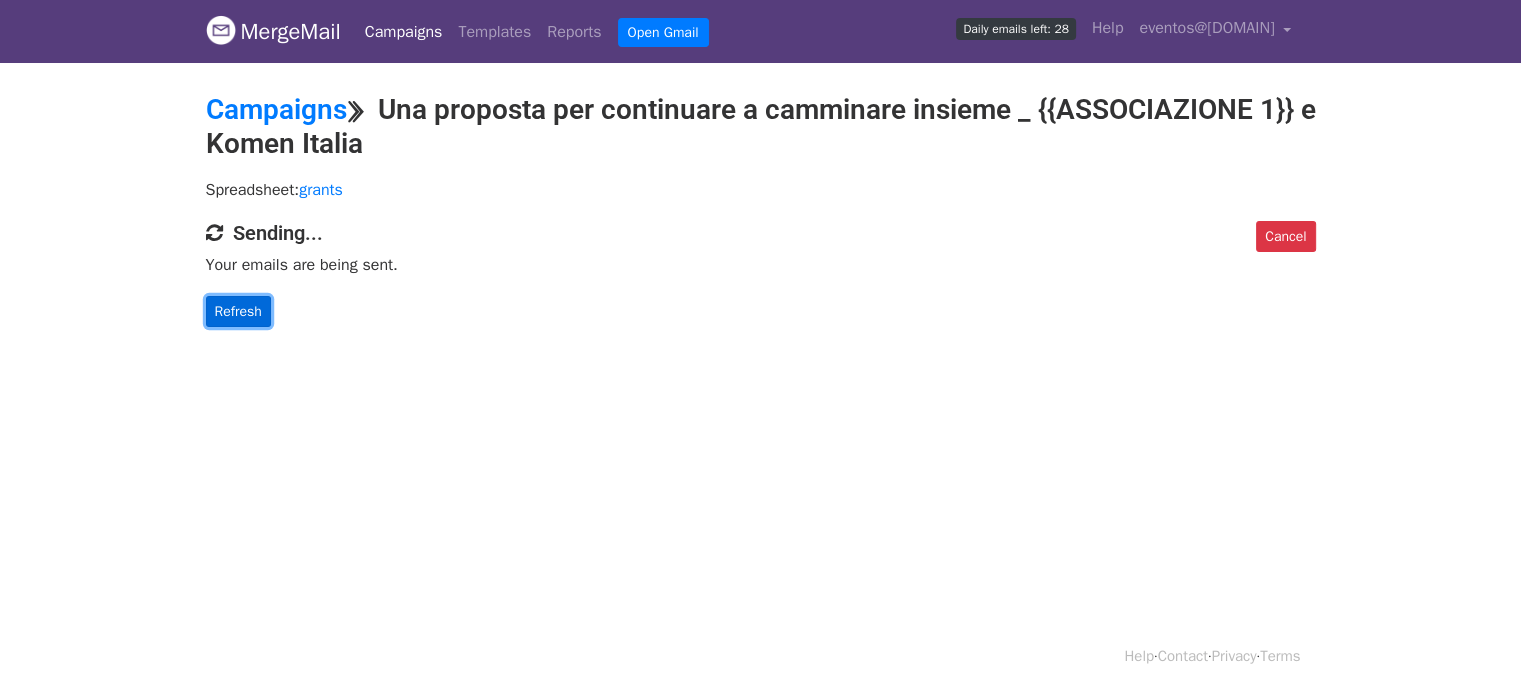 click on "Refresh" at bounding box center [238, 311] 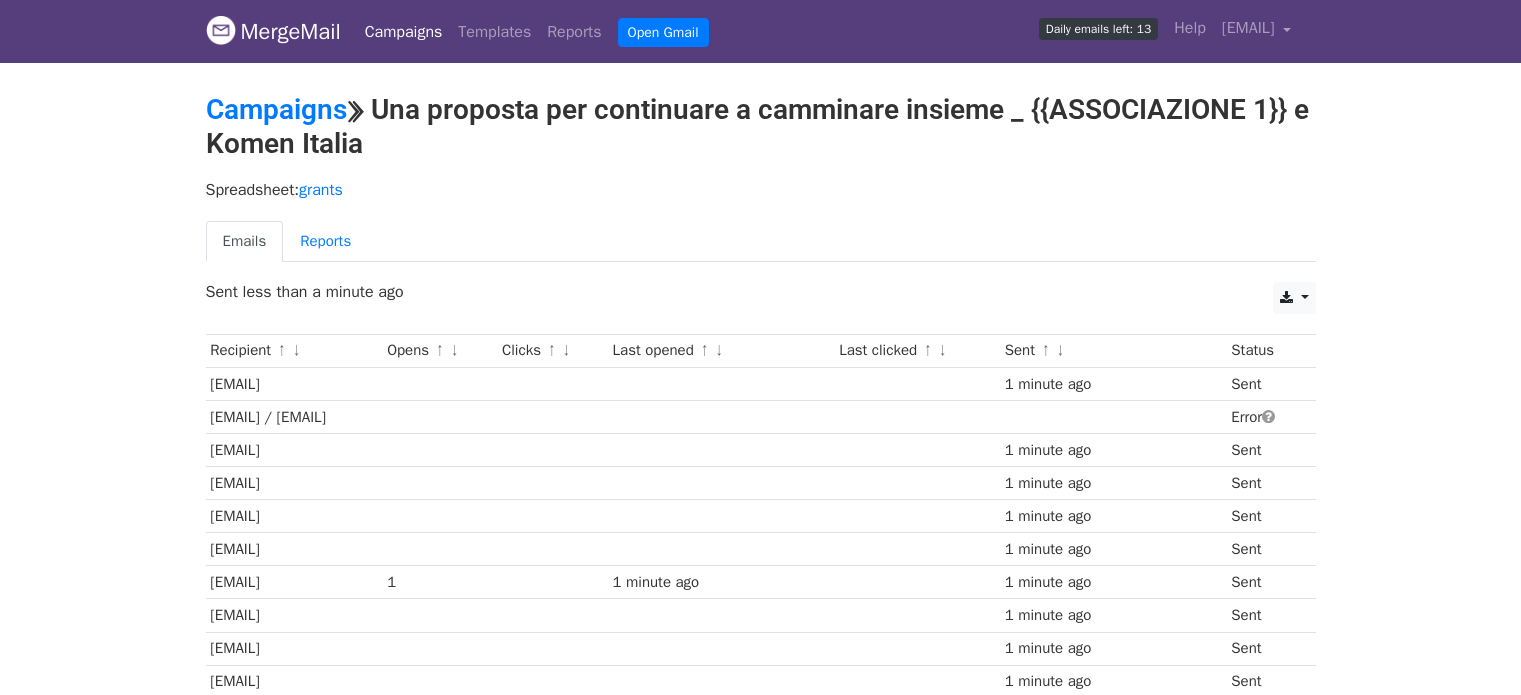 scroll, scrollTop: 0, scrollLeft: 0, axis: both 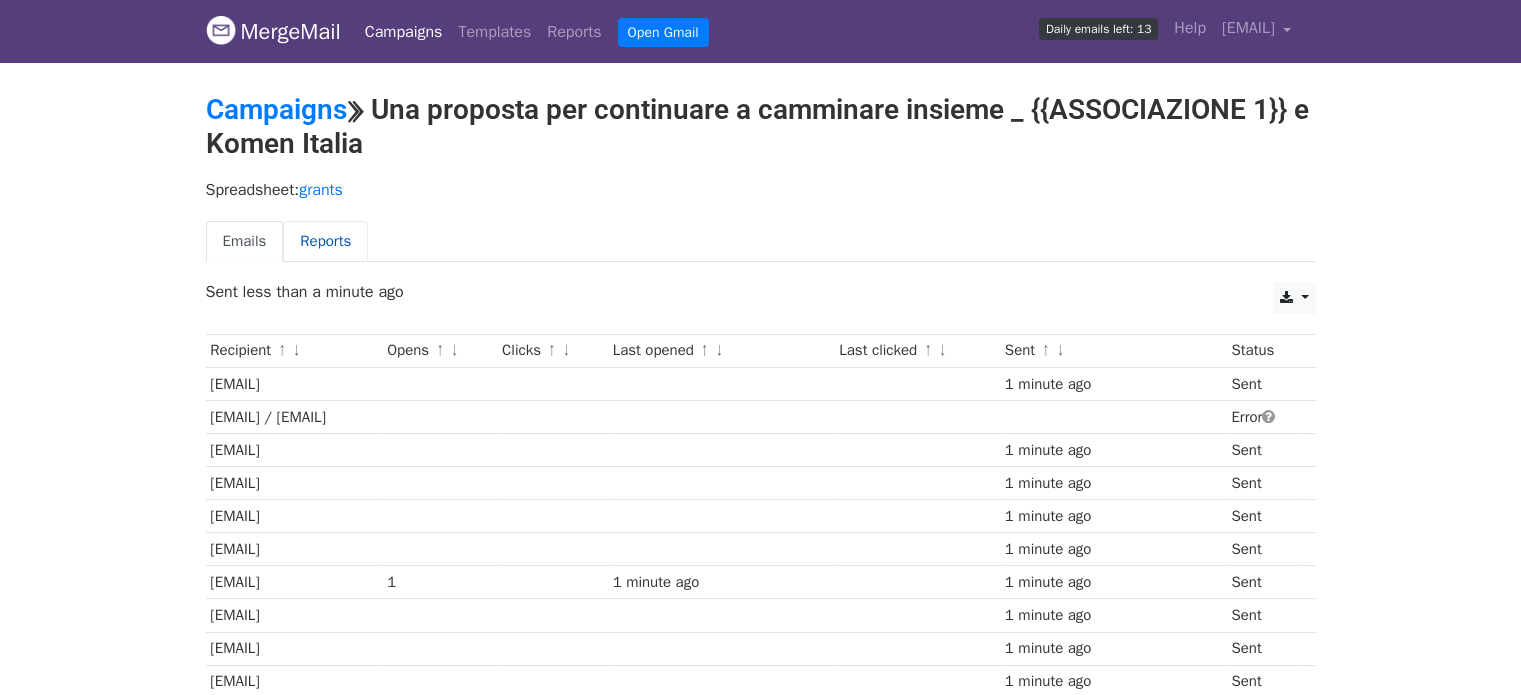 click on "Reports" at bounding box center [325, 241] 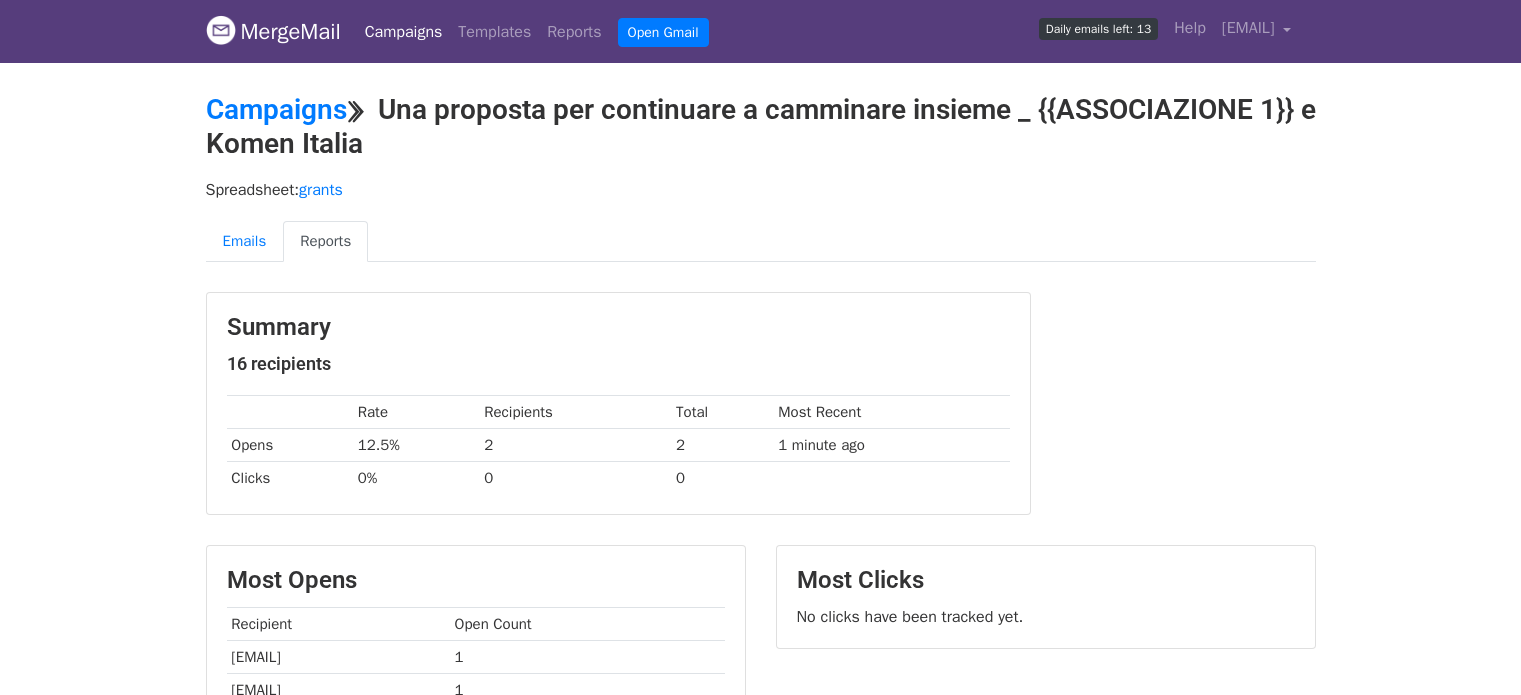 scroll, scrollTop: 0, scrollLeft: 0, axis: both 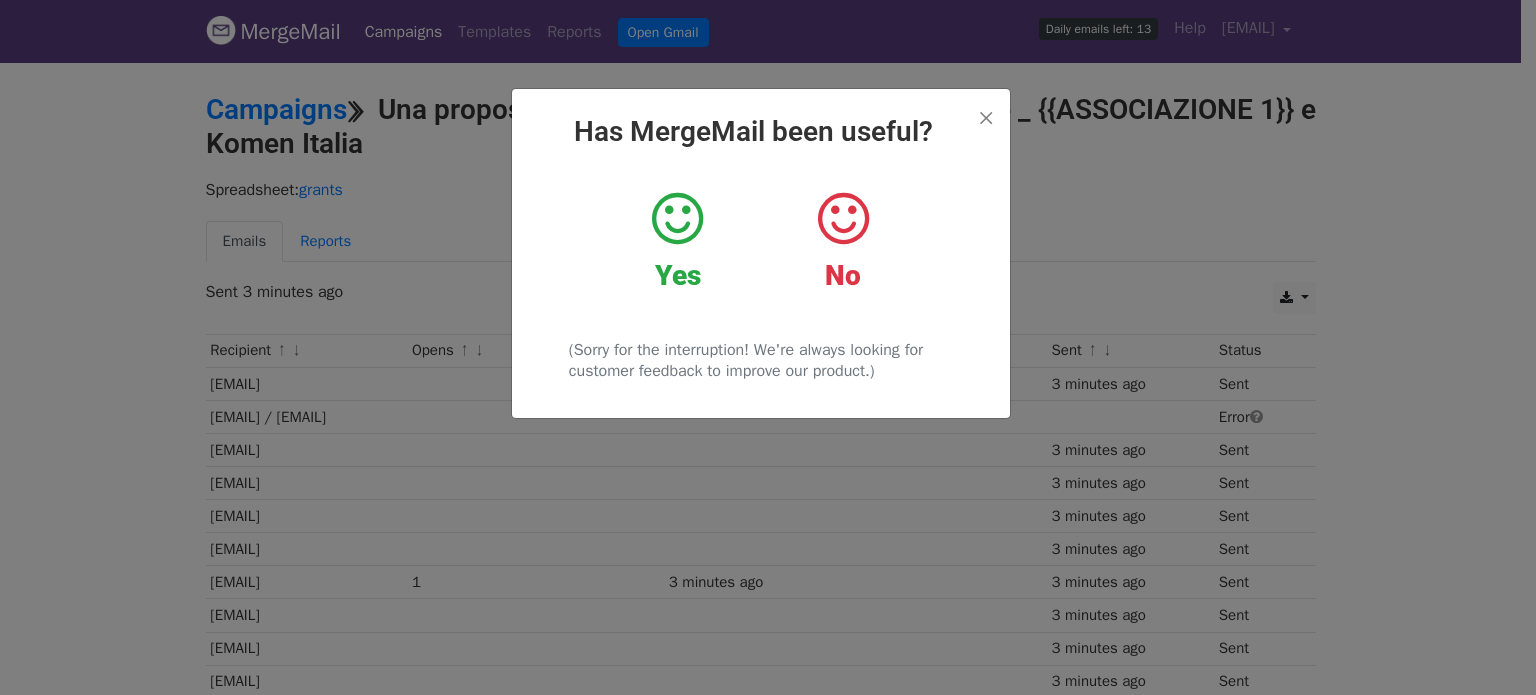 click on "Yes" at bounding box center (677, 241) 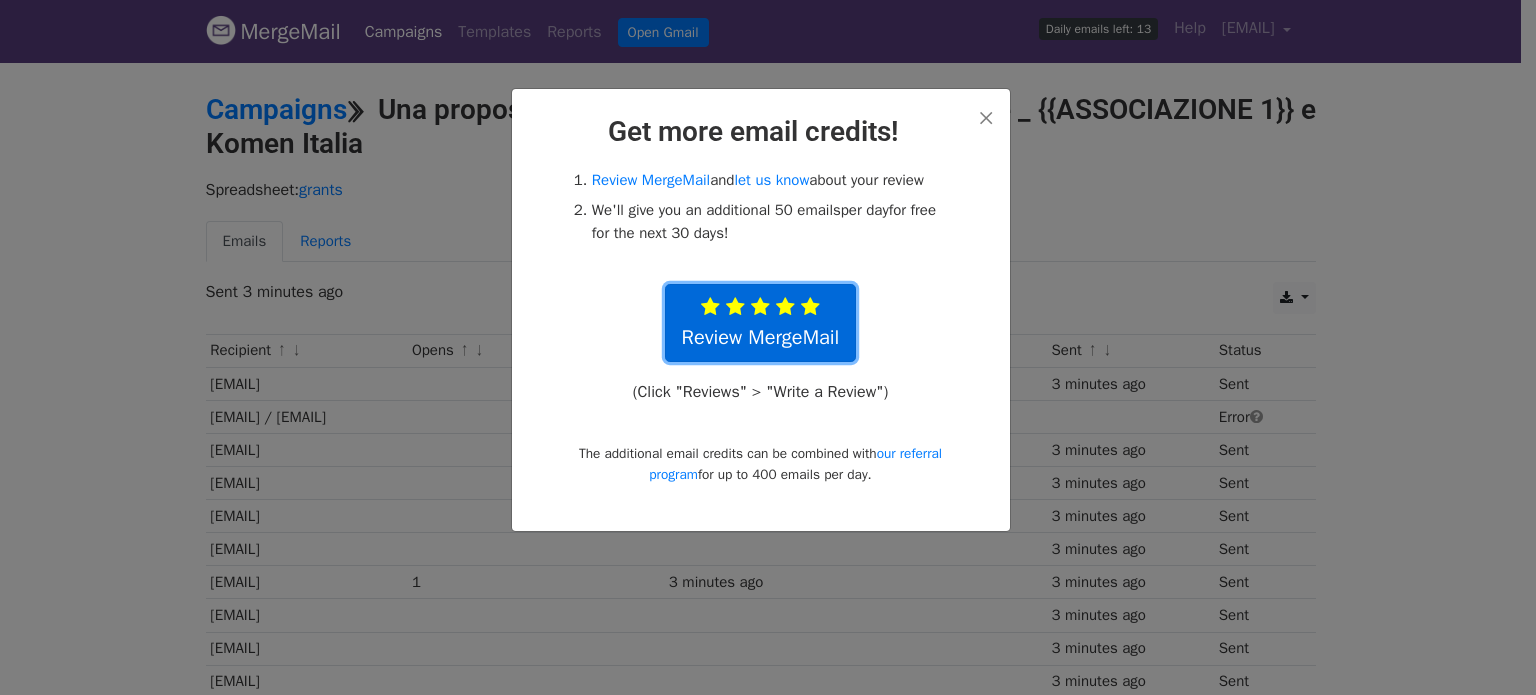 click on "Review MergeMail" at bounding box center [761, 323] 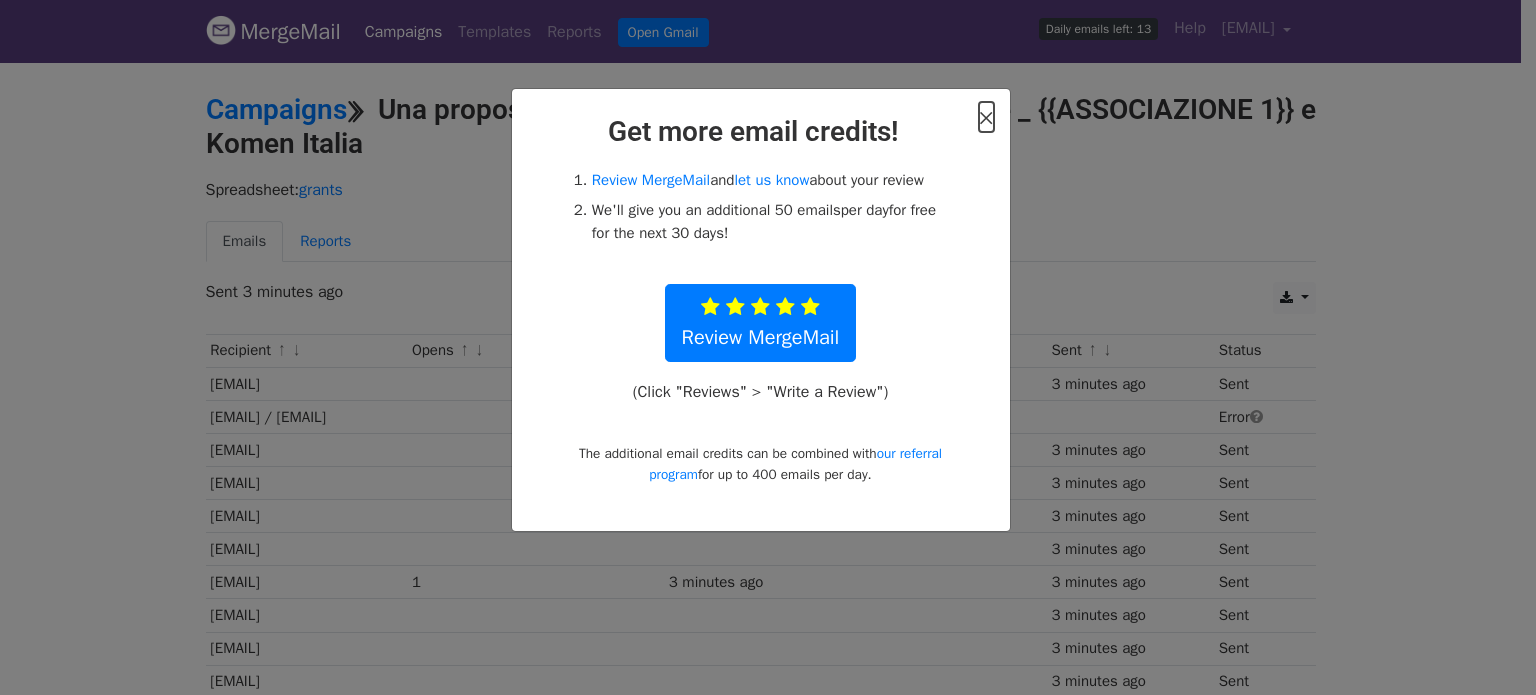 click on "×" at bounding box center [986, 117] 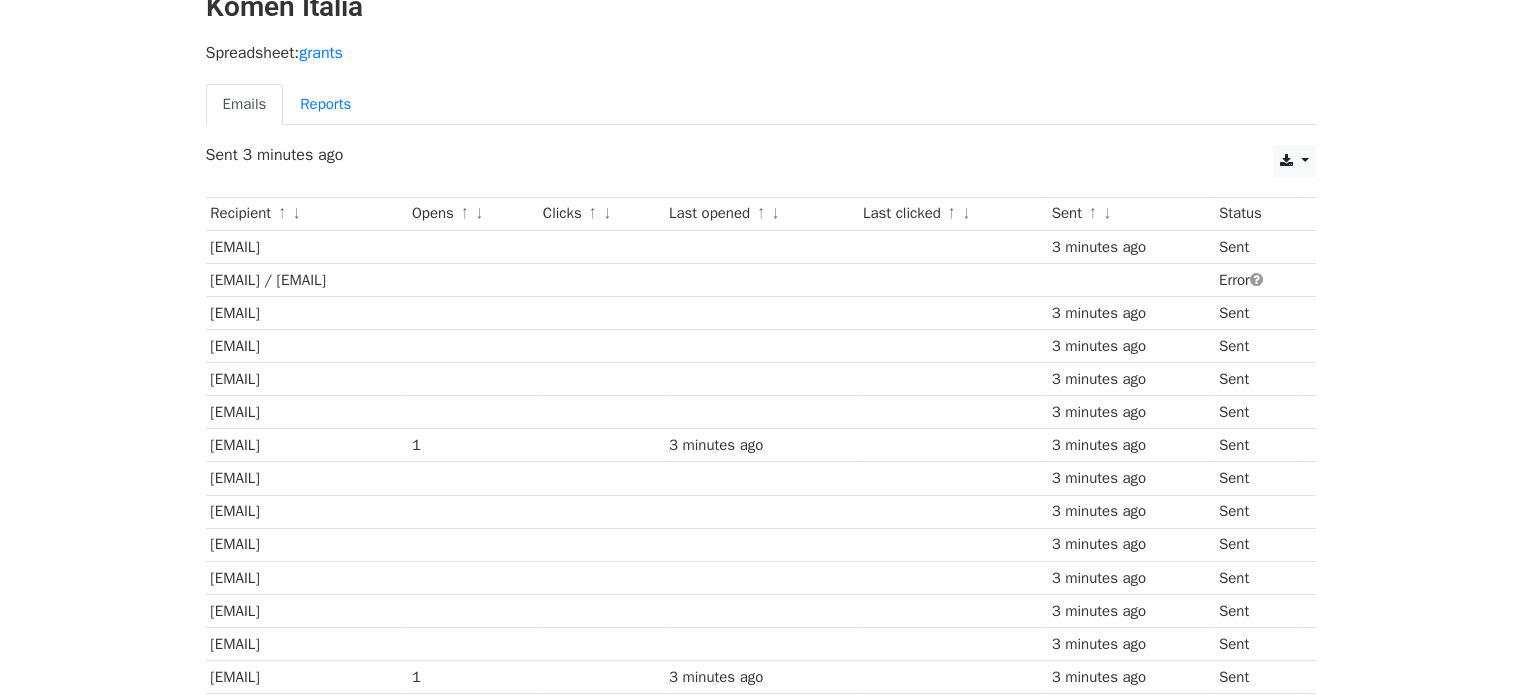 scroll, scrollTop: 0, scrollLeft: 0, axis: both 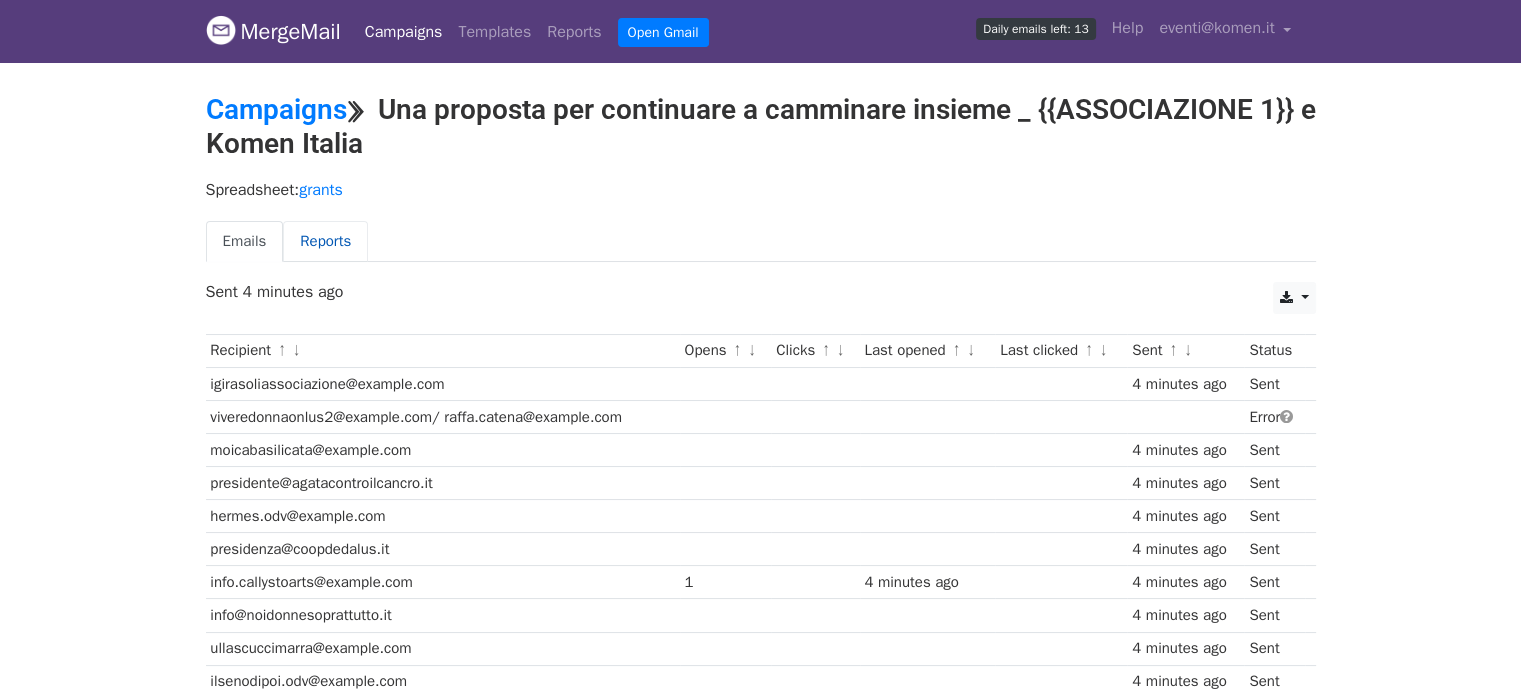 click on "Reports" at bounding box center (325, 241) 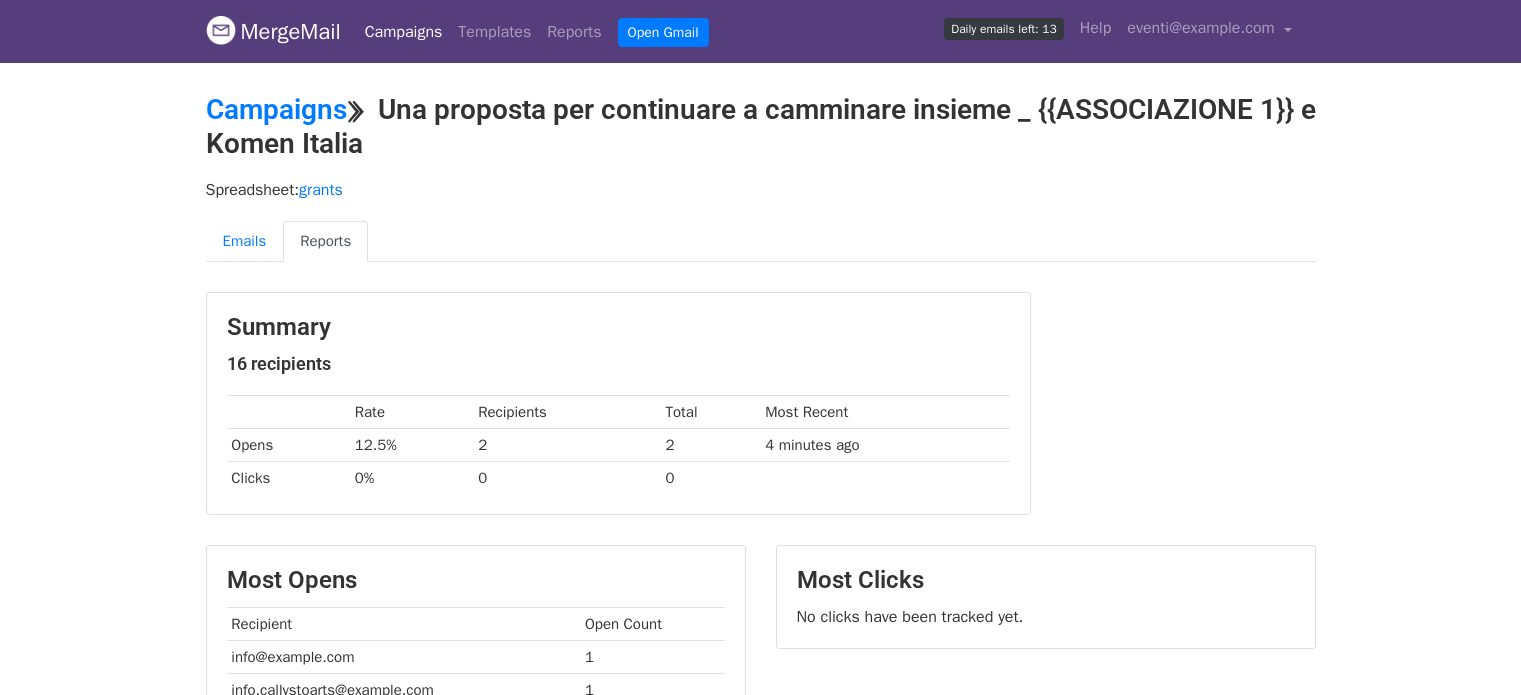 scroll, scrollTop: 0, scrollLeft: 0, axis: both 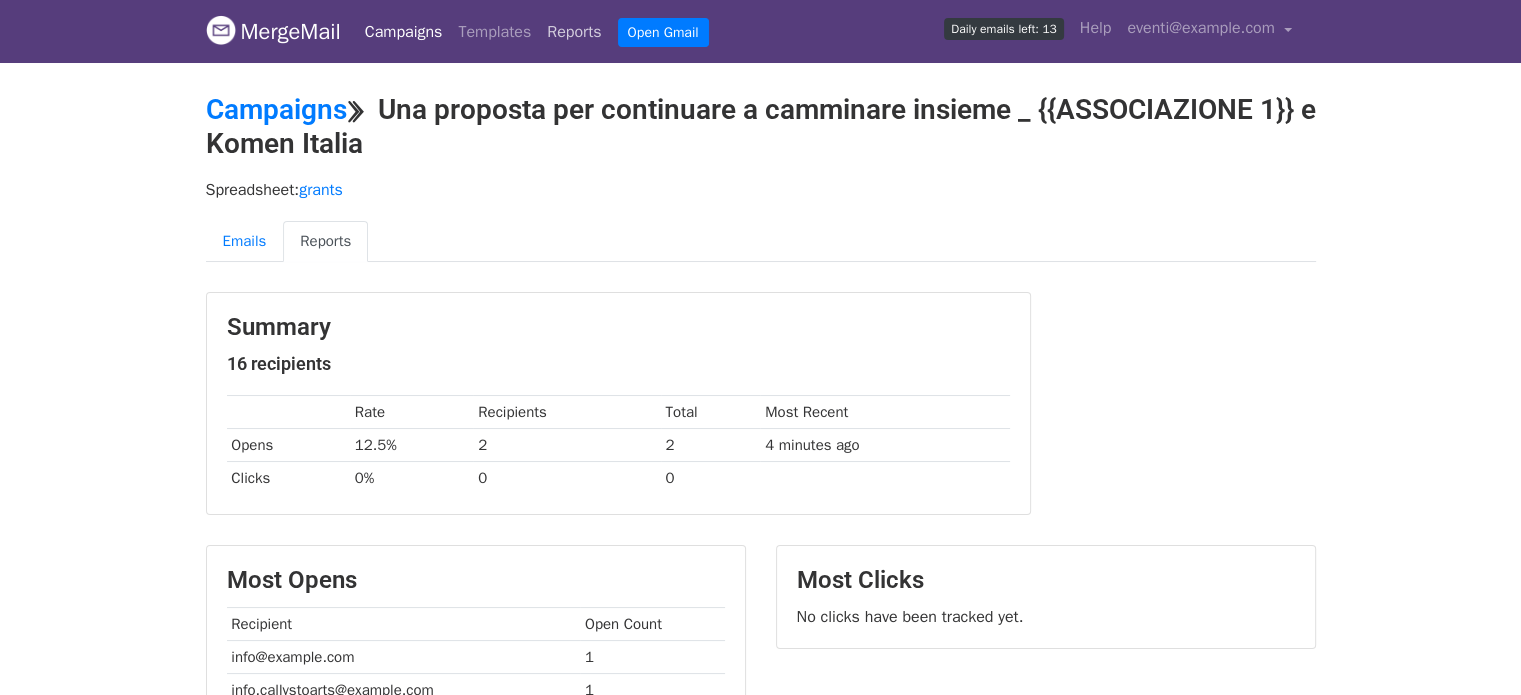 click on "Reports" at bounding box center [574, 32] 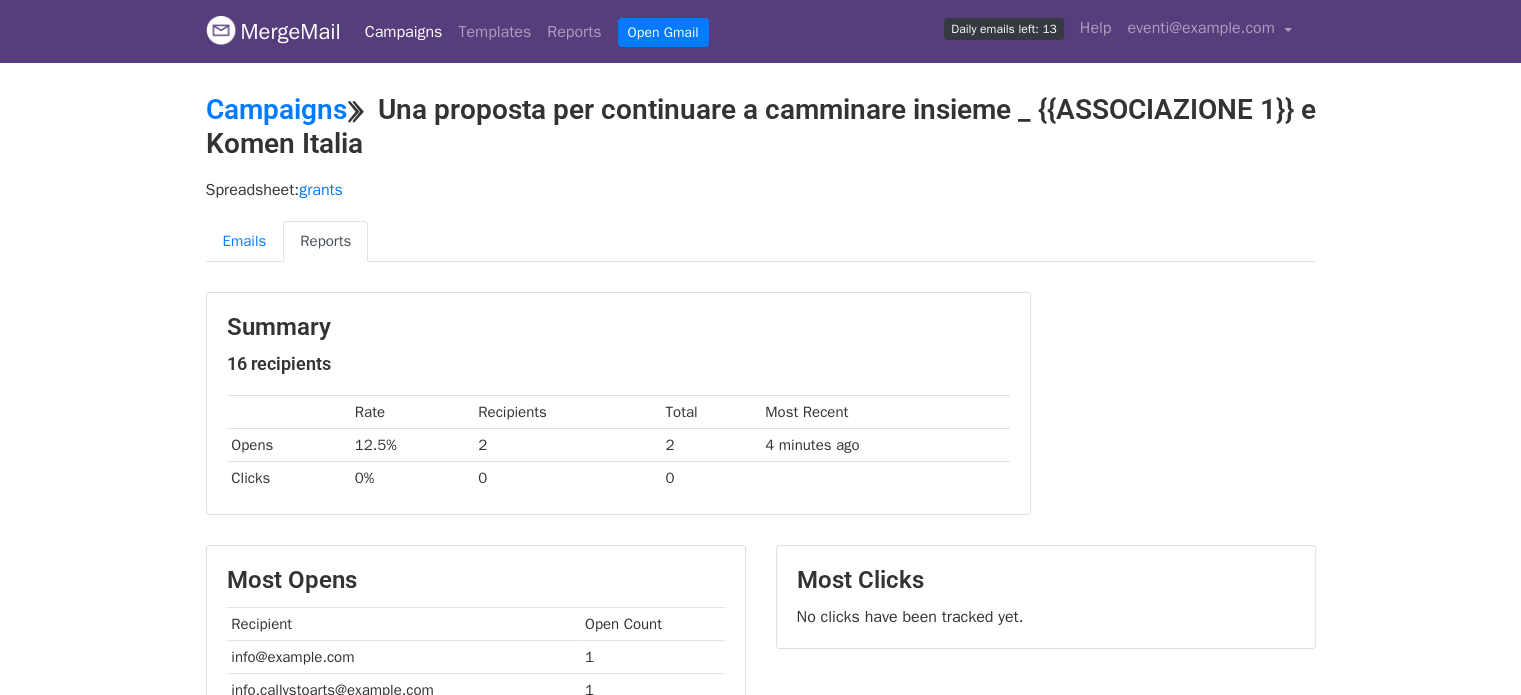 click on "Campaigns" at bounding box center (404, 32) 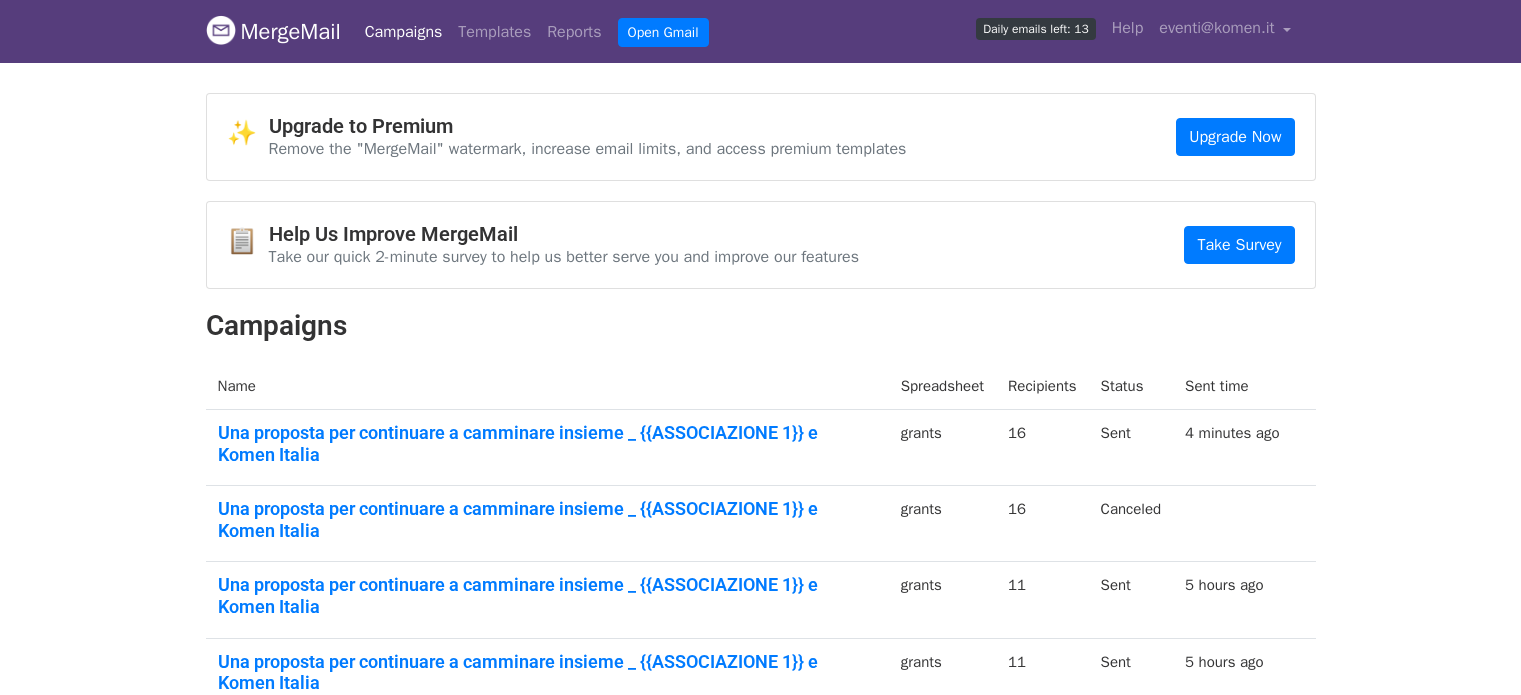 scroll, scrollTop: 0, scrollLeft: 0, axis: both 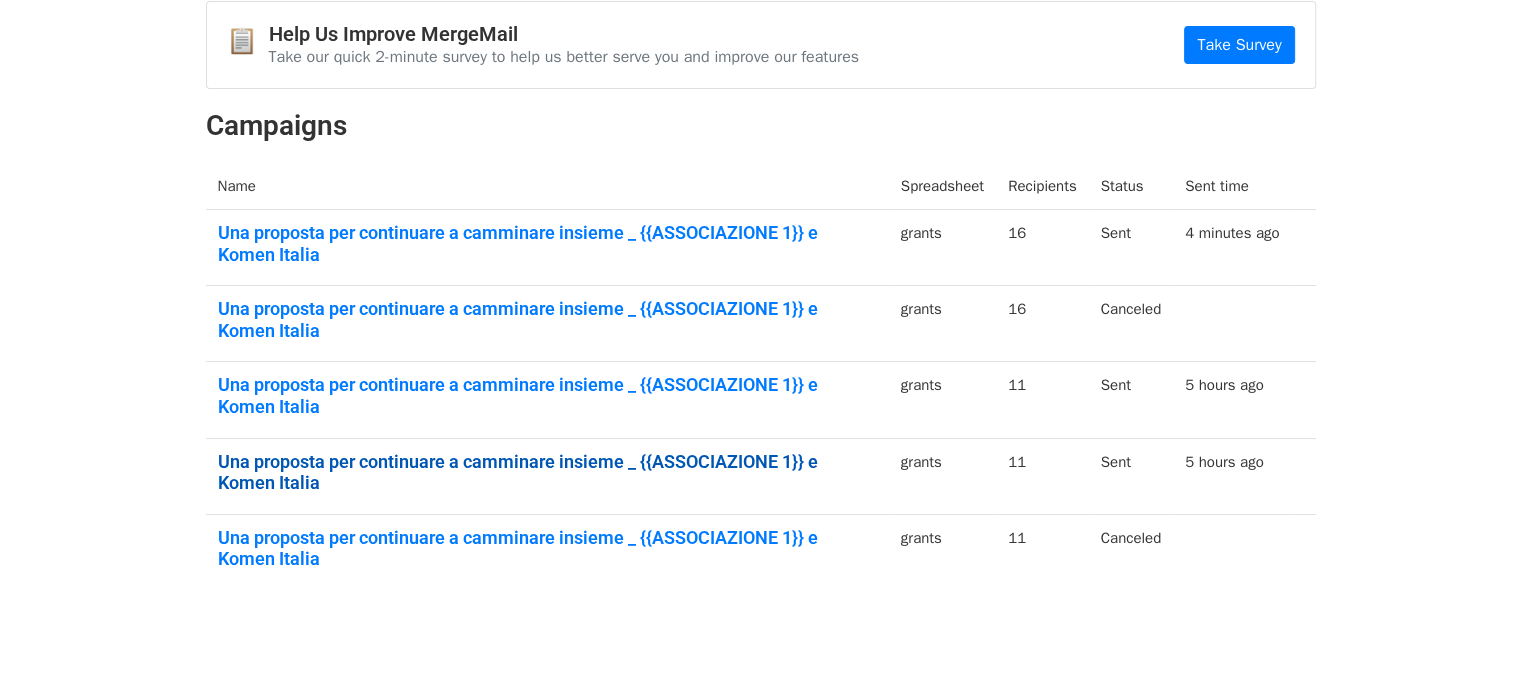 click on "Una proposta per continuare a camminare insieme _ {{ASSOCIAZIONE 1}} e Komen Italia" at bounding box center (547, 472) 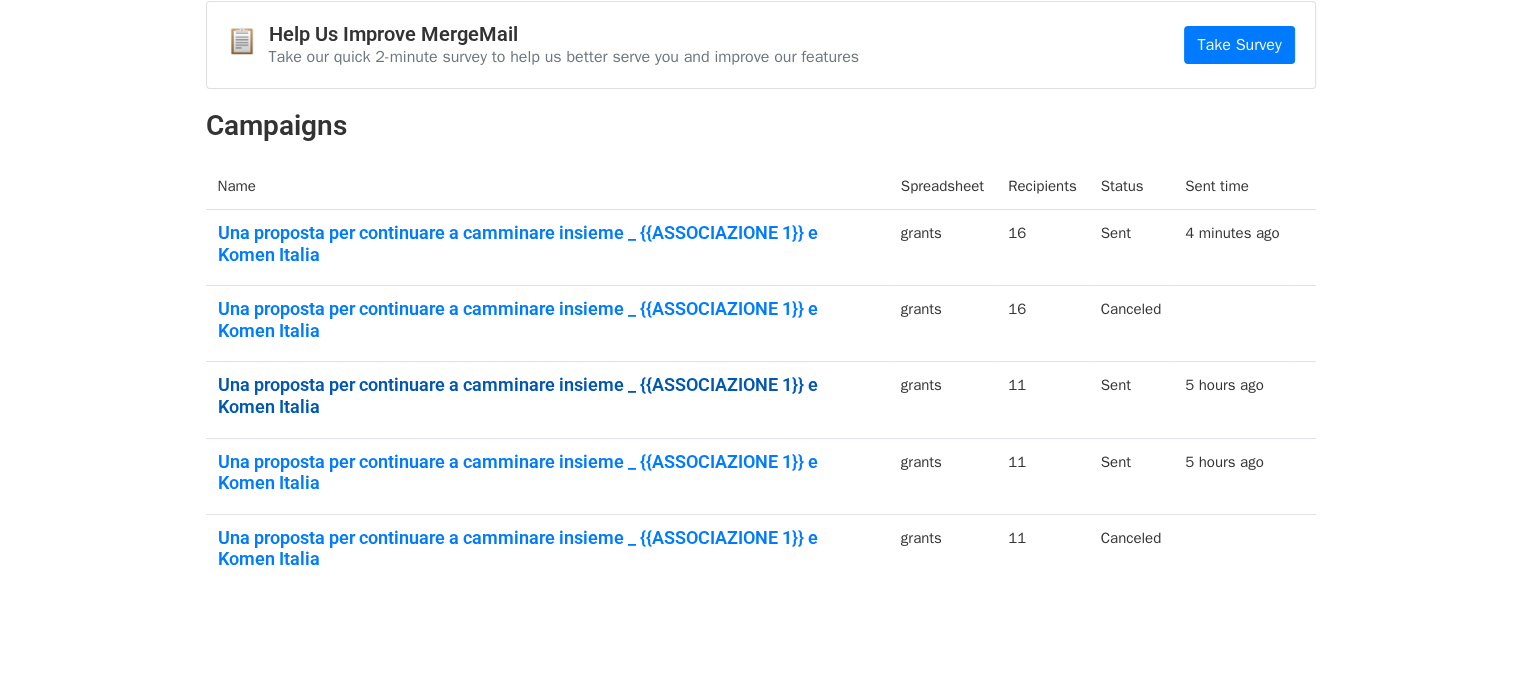 click on "Una proposta per continuare a camminare insieme _ {{ASSOCIAZIONE 1}} e Komen Italia" at bounding box center [547, 395] 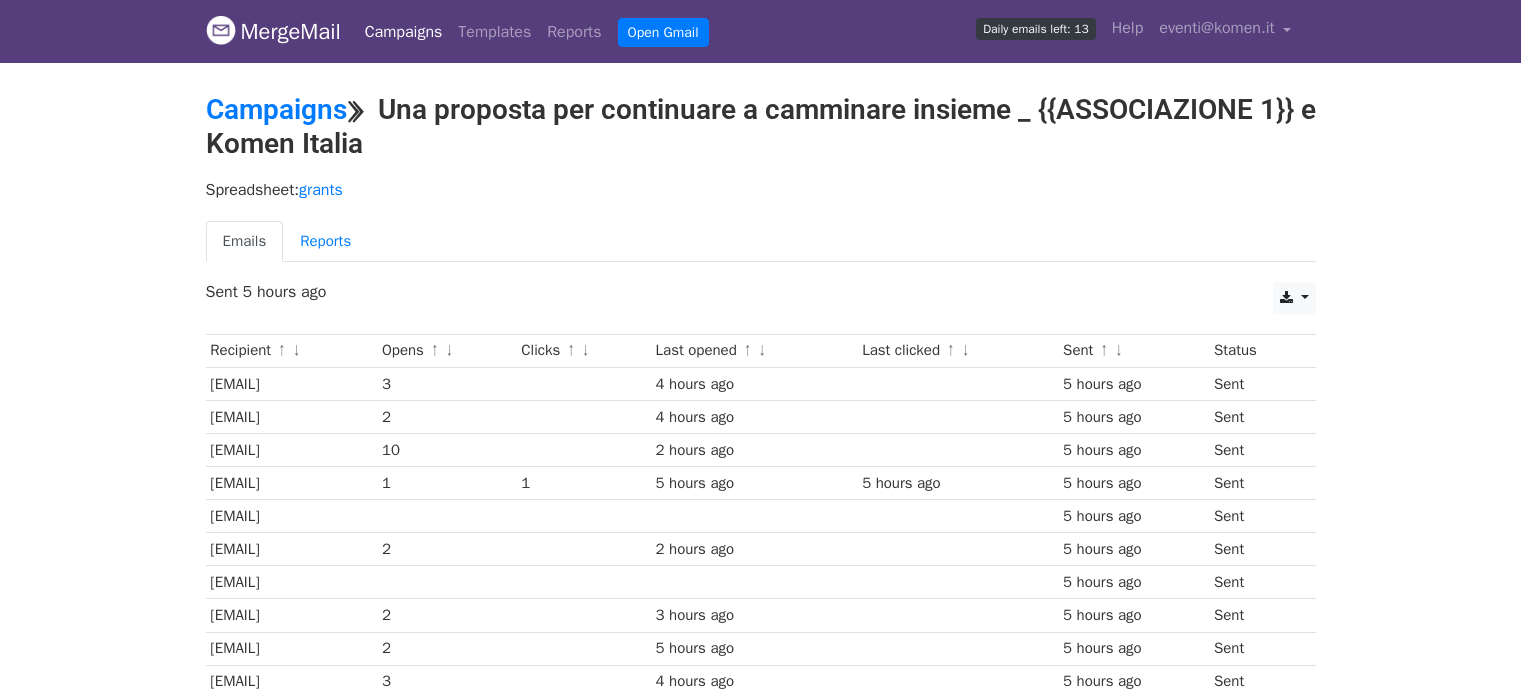 scroll, scrollTop: 0, scrollLeft: 0, axis: both 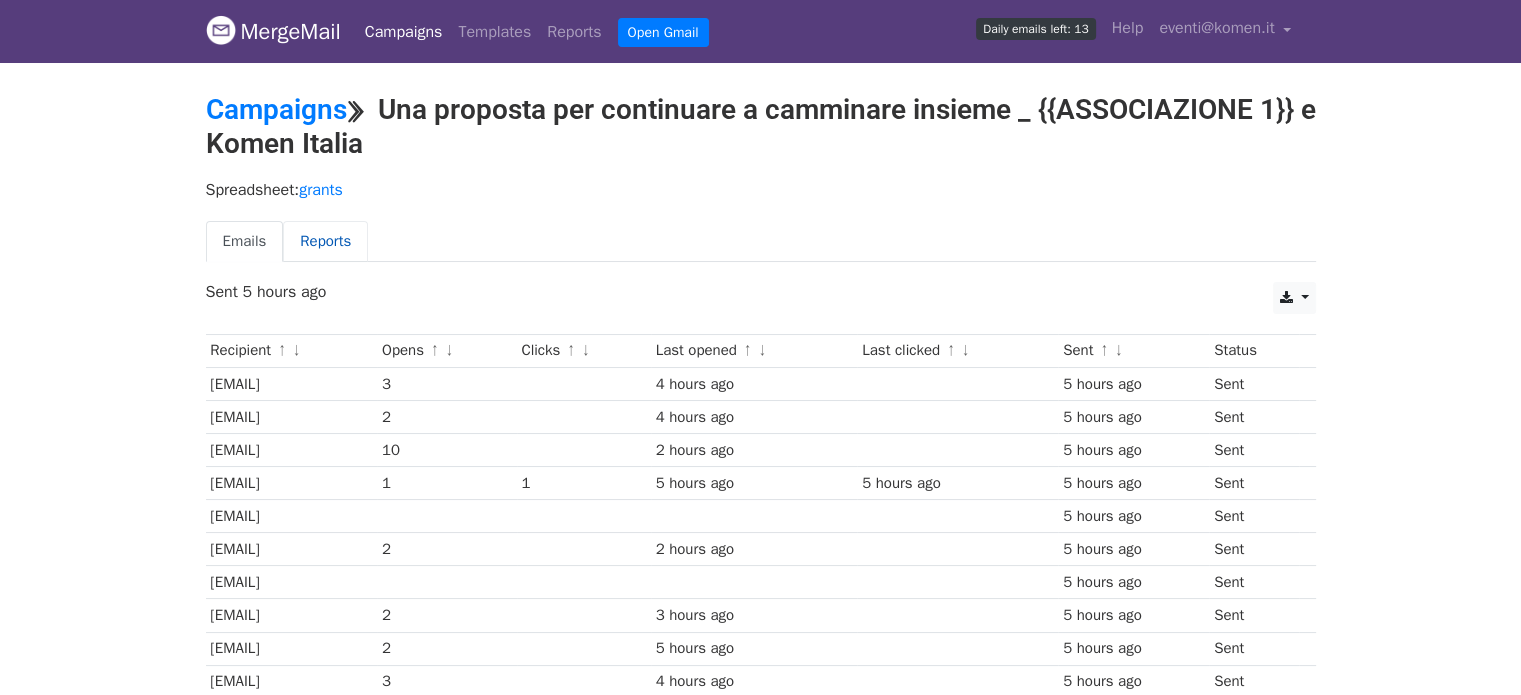 click on "Reports" at bounding box center (325, 241) 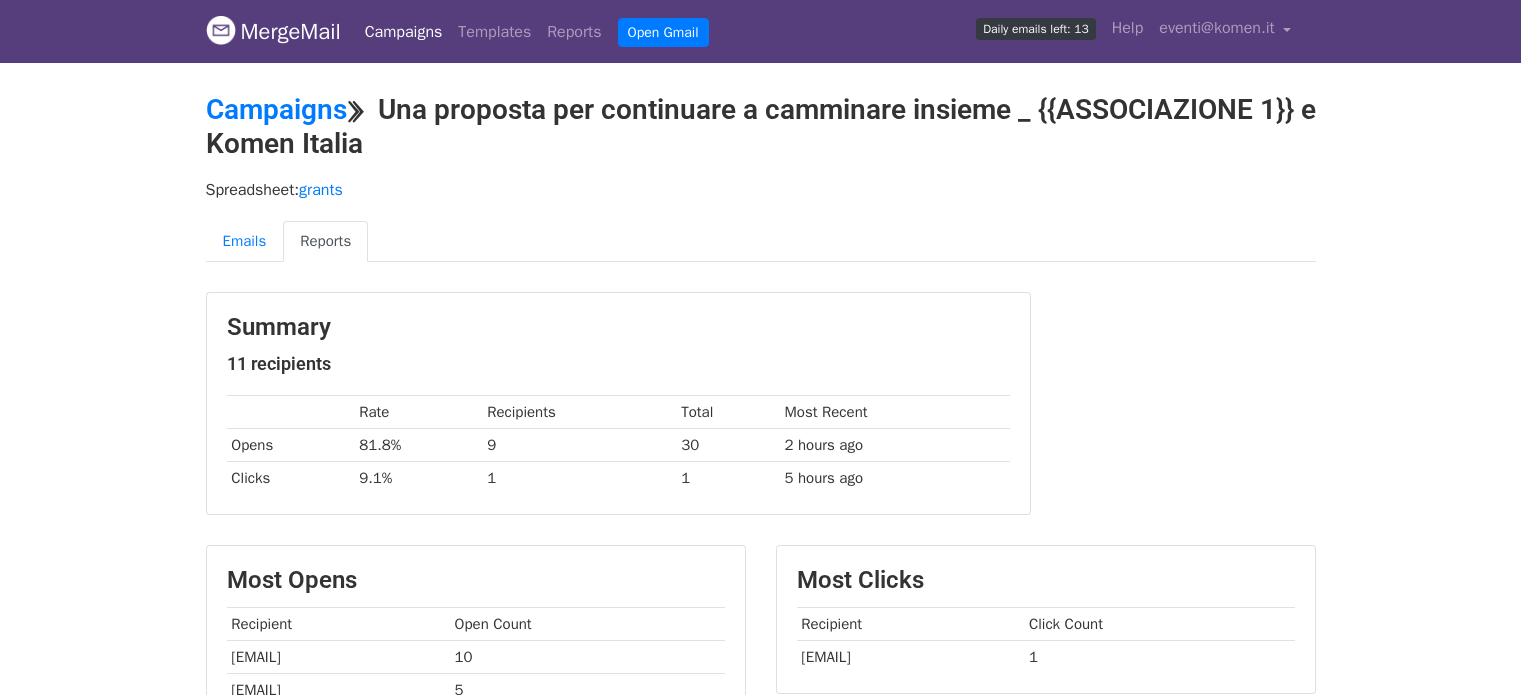 scroll, scrollTop: 0, scrollLeft: 0, axis: both 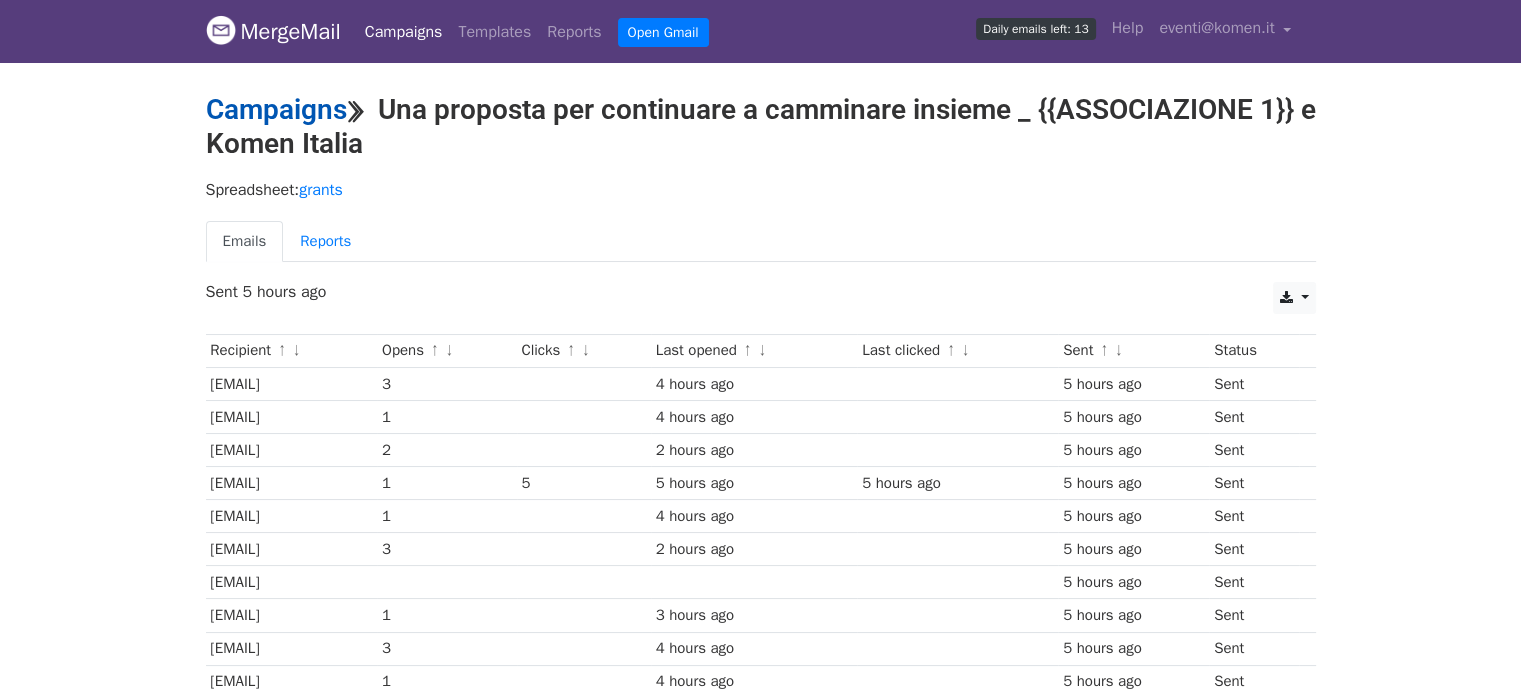 click on "Campaigns" at bounding box center [276, 109] 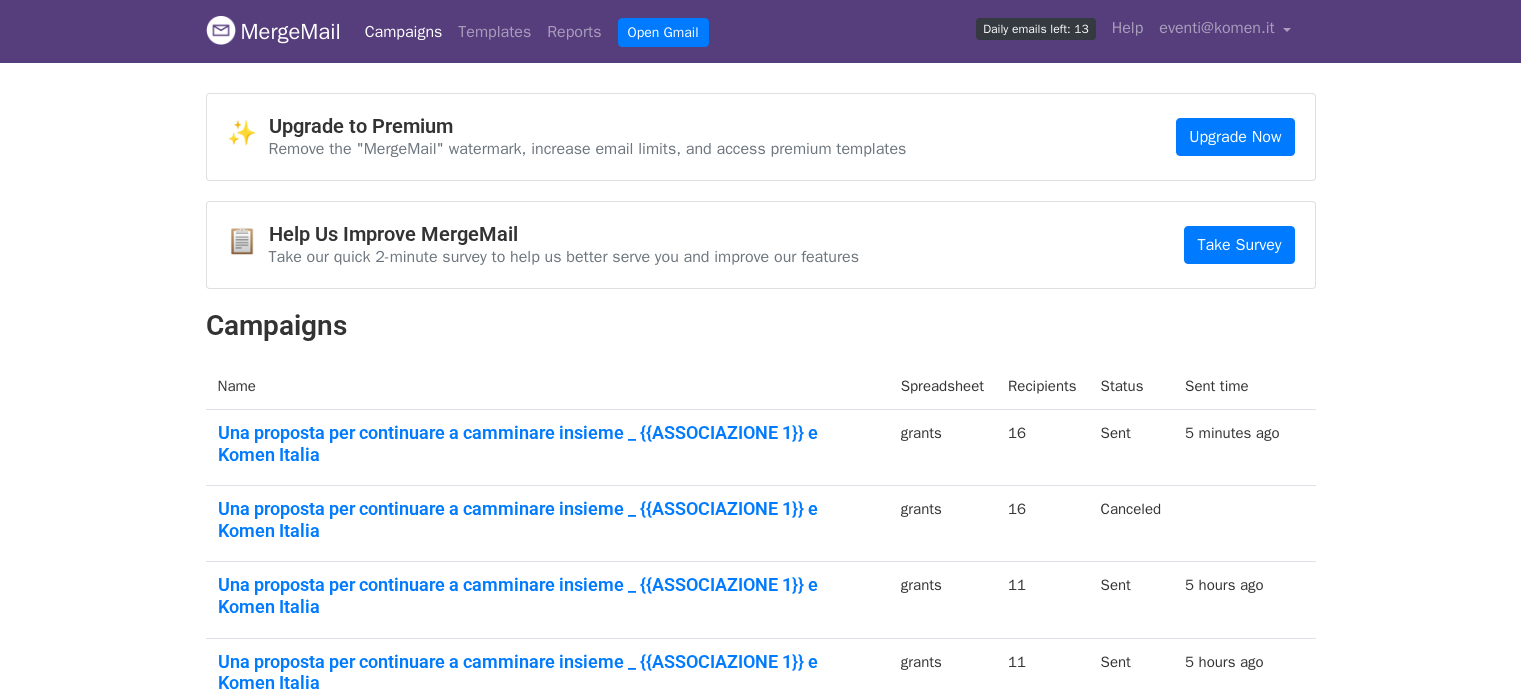 scroll, scrollTop: 0, scrollLeft: 0, axis: both 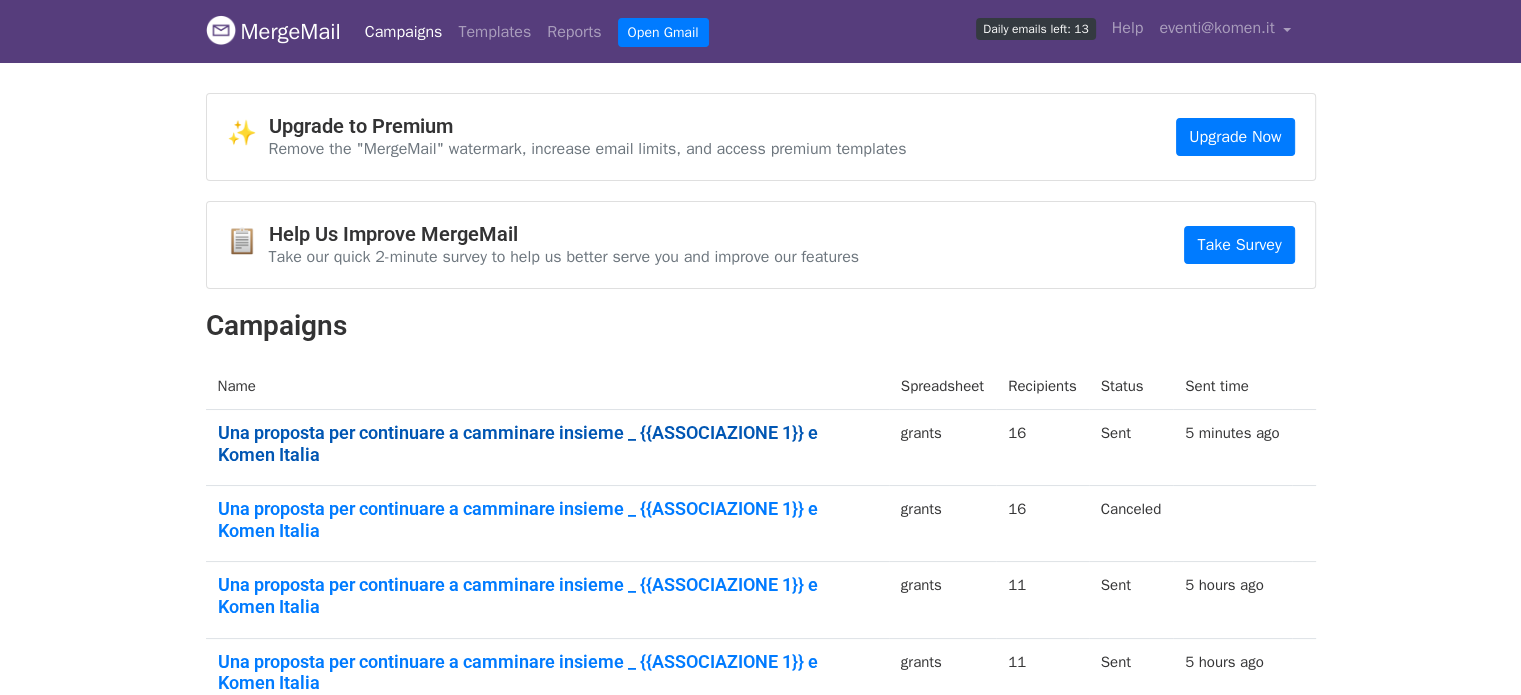 click on "Una proposta per continuare a camminare insieme _ {{ASSOCIAZIONE 1}} e Komen Italia" at bounding box center (547, 443) 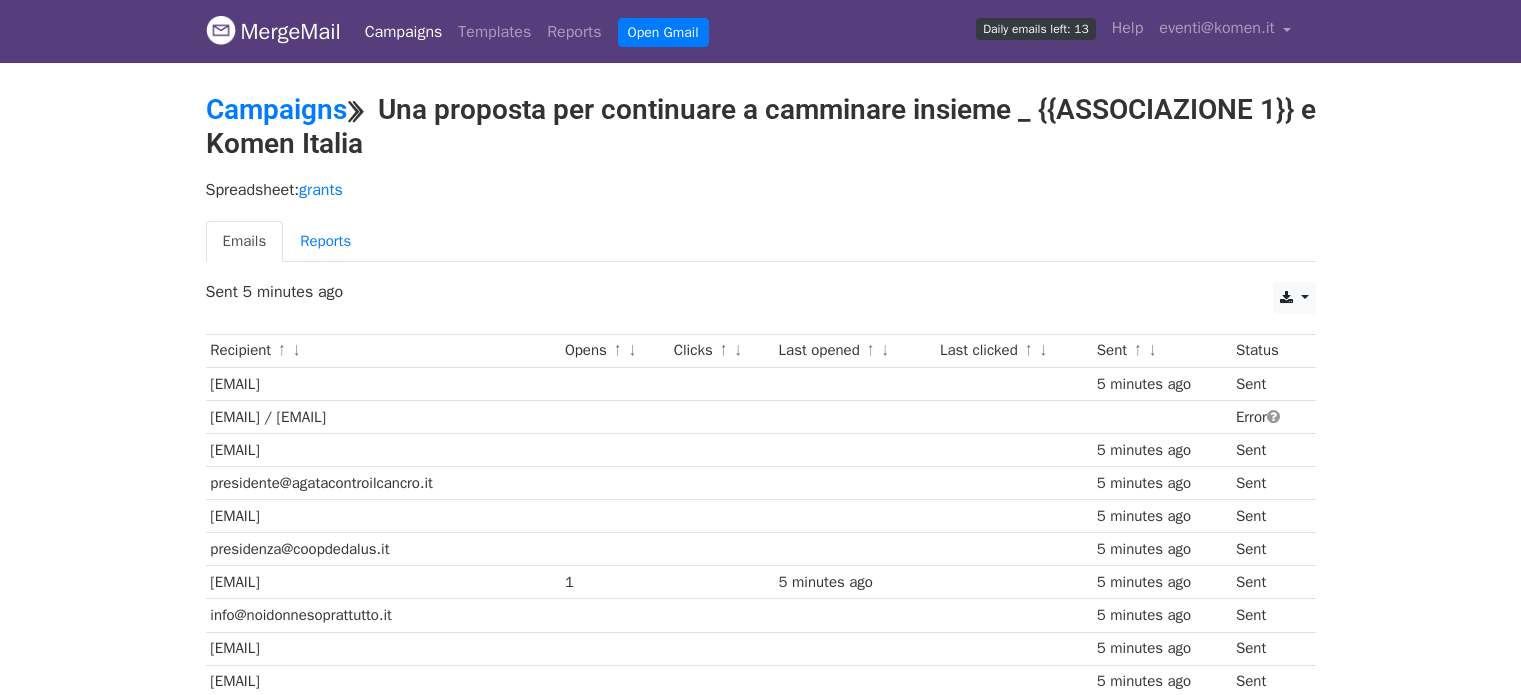 scroll, scrollTop: 0, scrollLeft: 0, axis: both 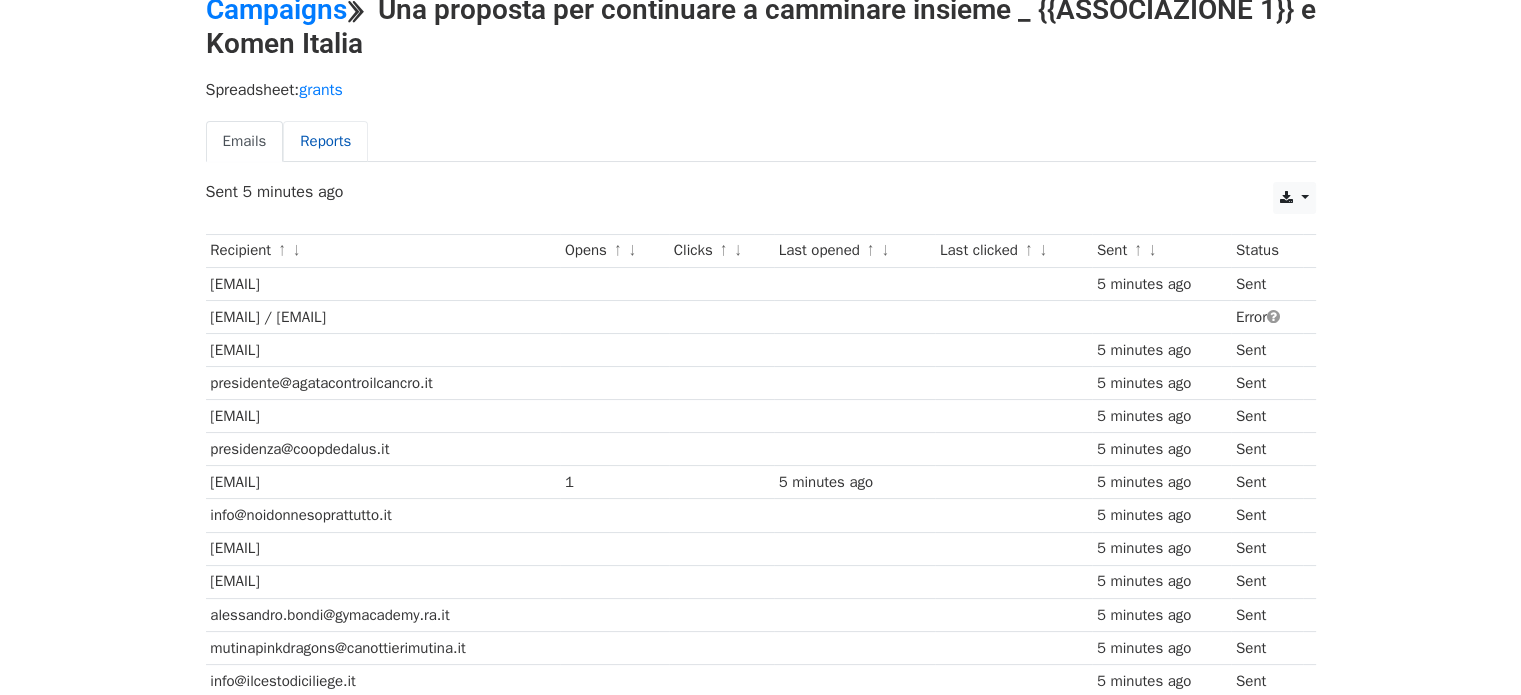click on "Reports" at bounding box center (325, 141) 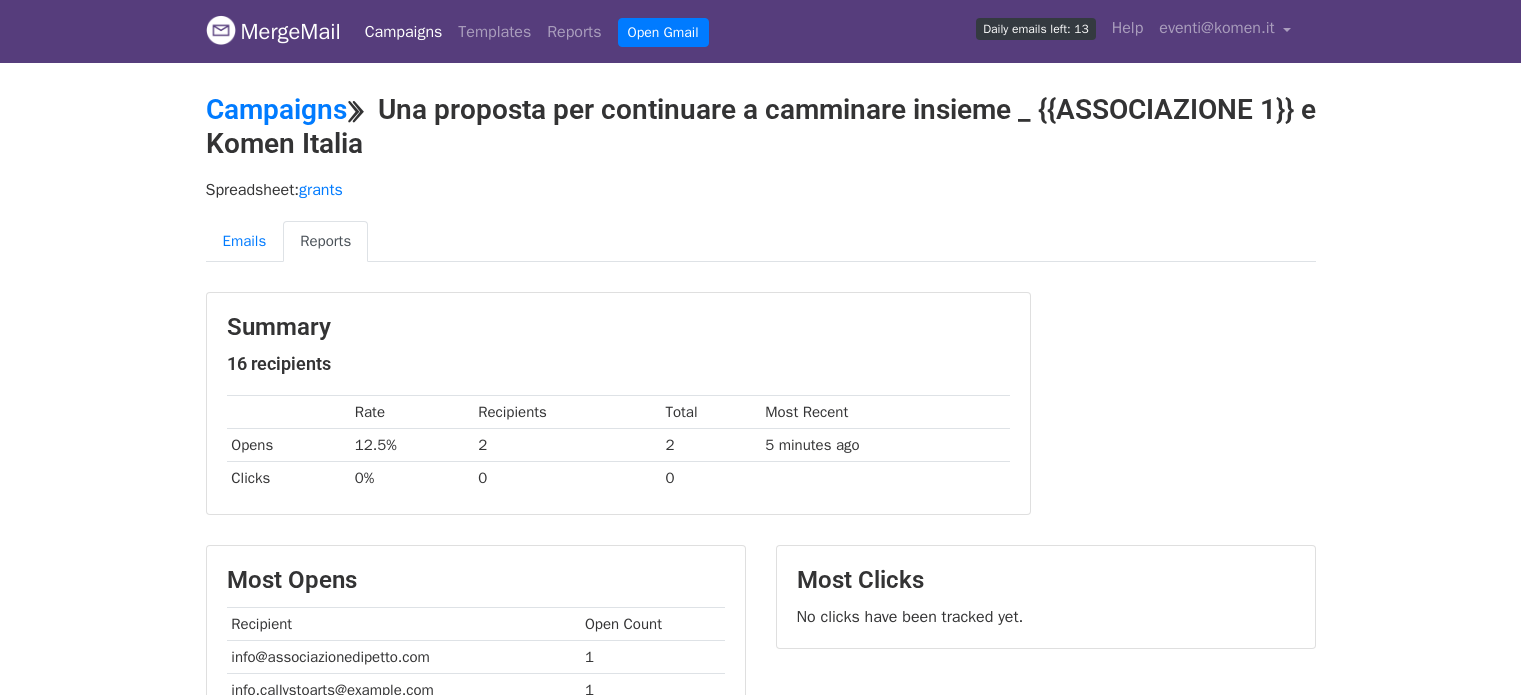 scroll, scrollTop: 0, scrollLeft: 0, axis: both 